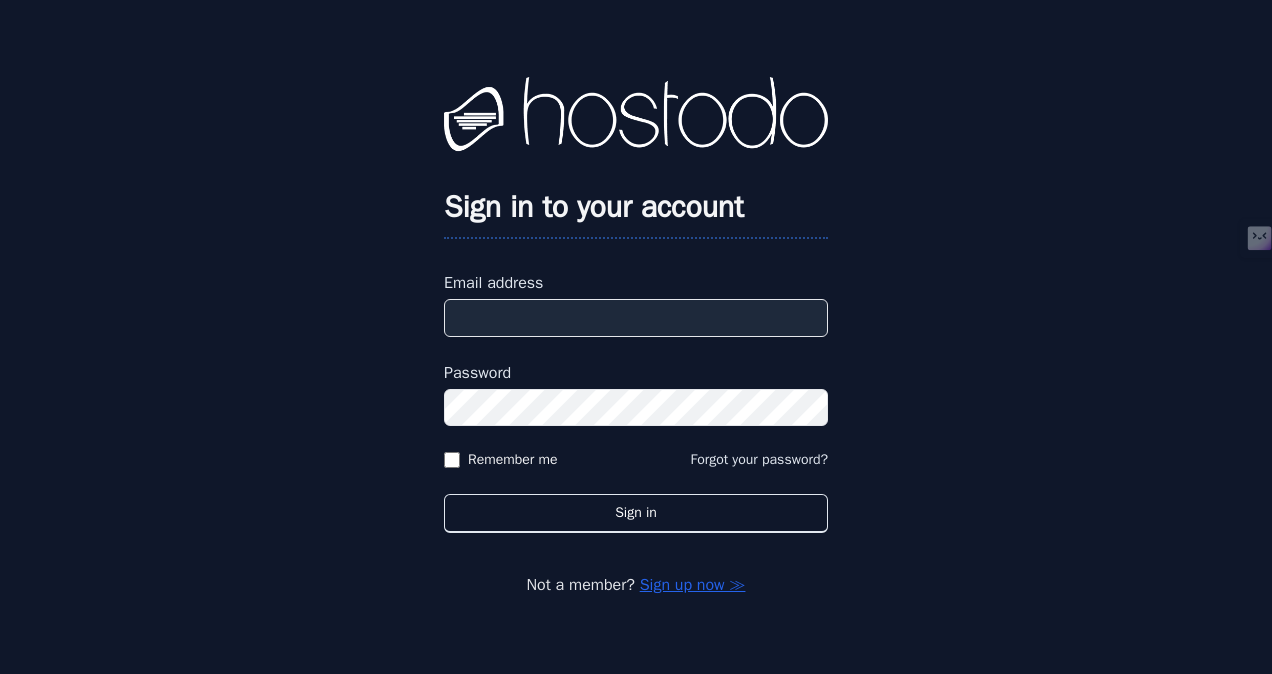 scroll, scrollTop: 0, scrollLeft: 0, axis: both 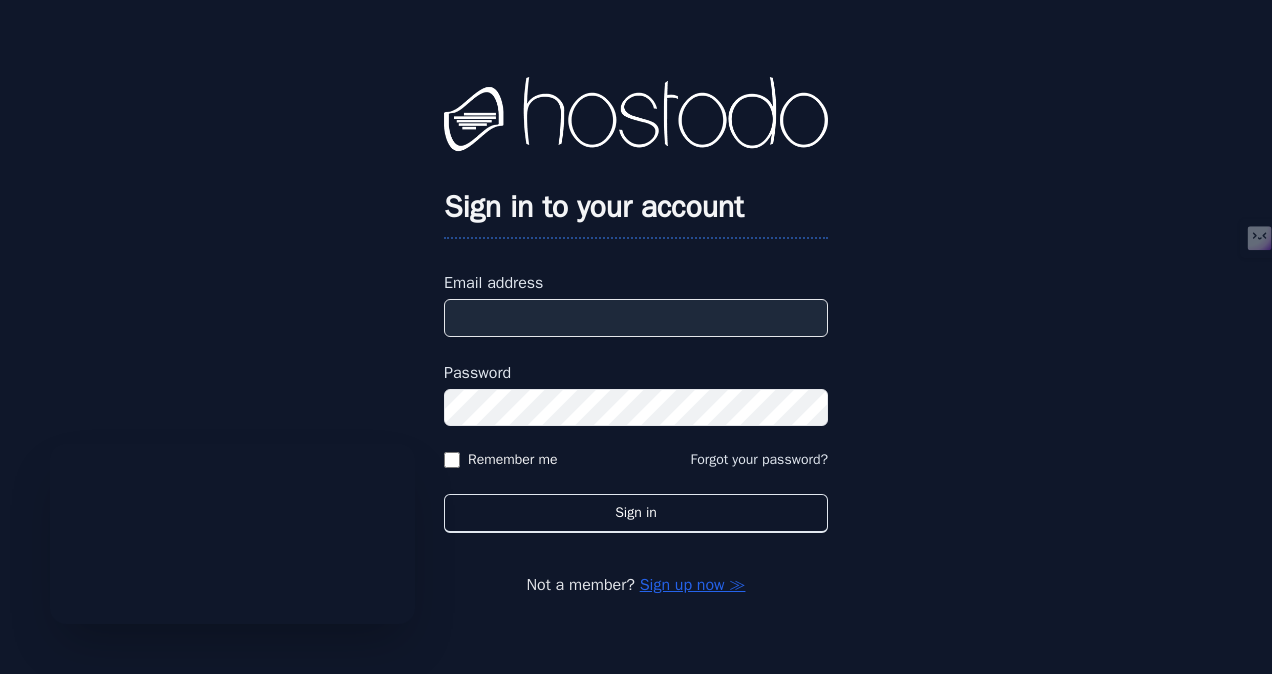 click on "Email address" at bounding box center [636, 318] 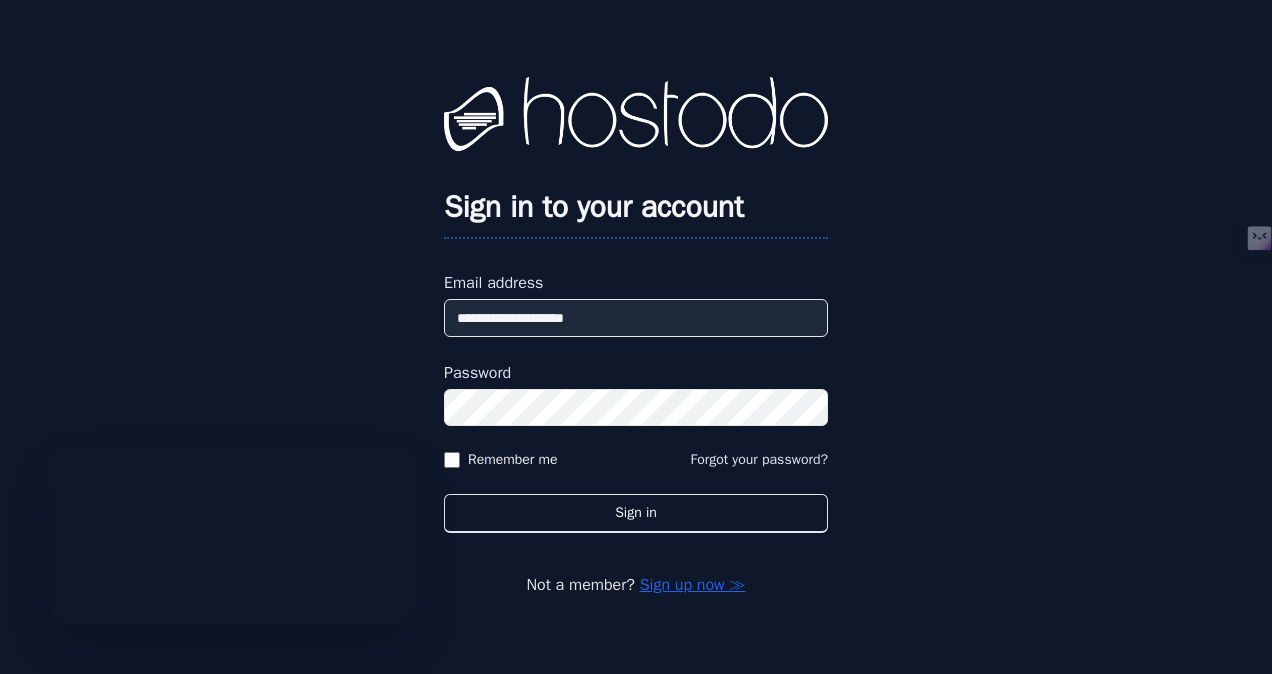 type on "**********" 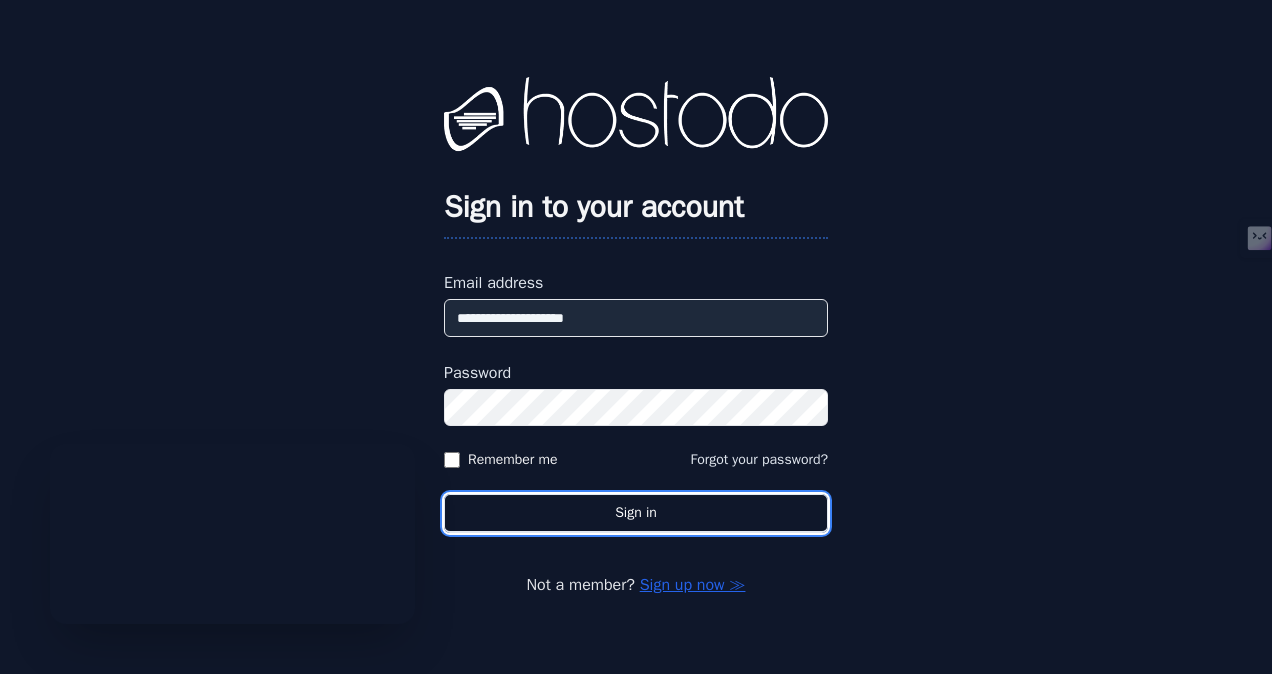 click on "Sign in" at bounding box center [636, 513] 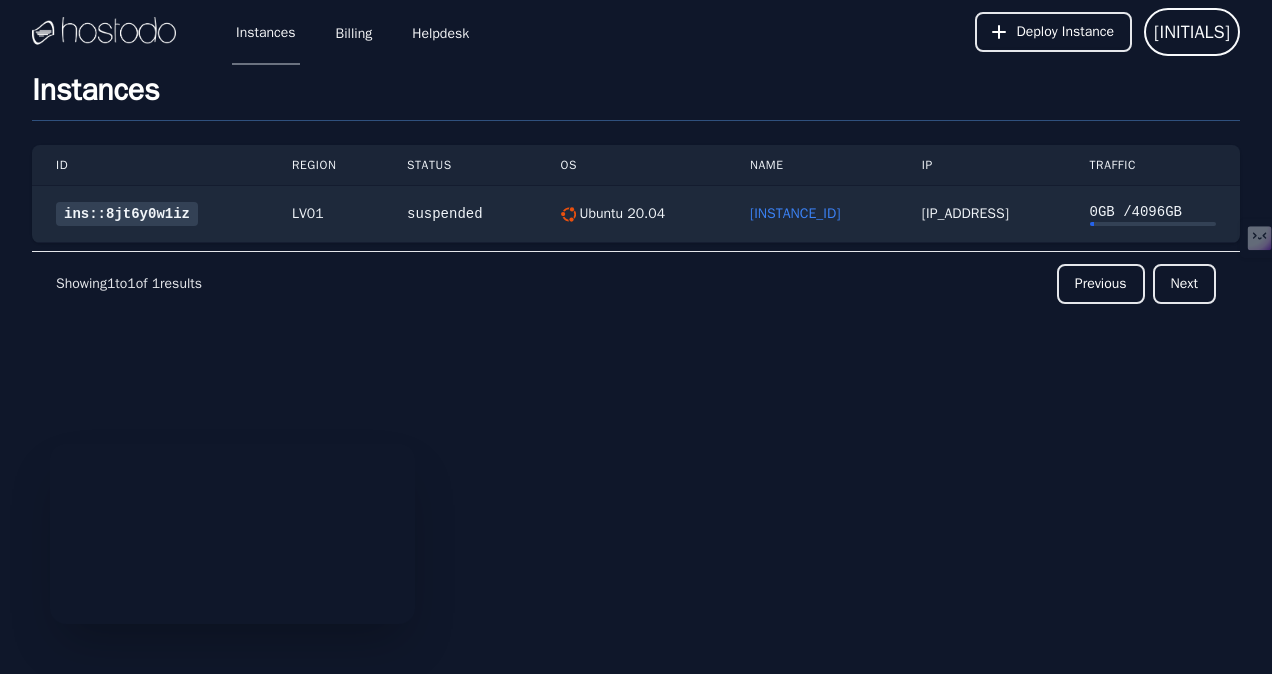 click on "158.51.126.157" at bounding box center [982, 214] 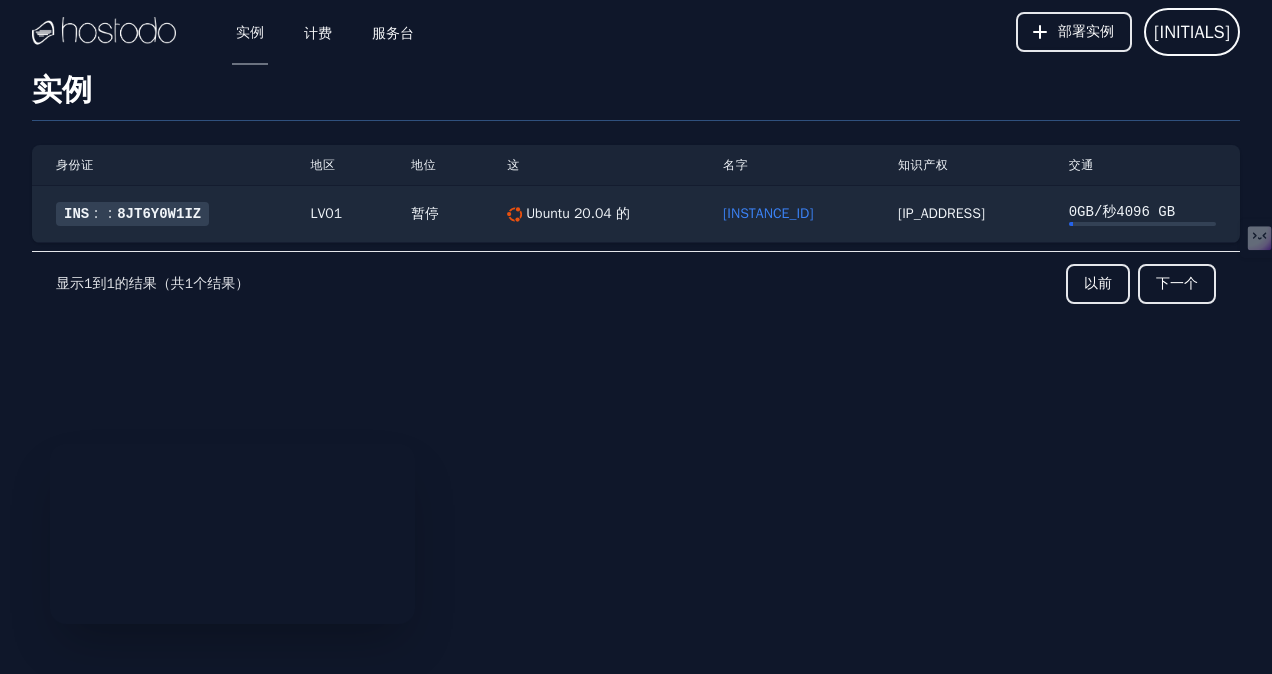 click on "INS：：8JT6Y0W1IZ" at bounding box center [132, 214] 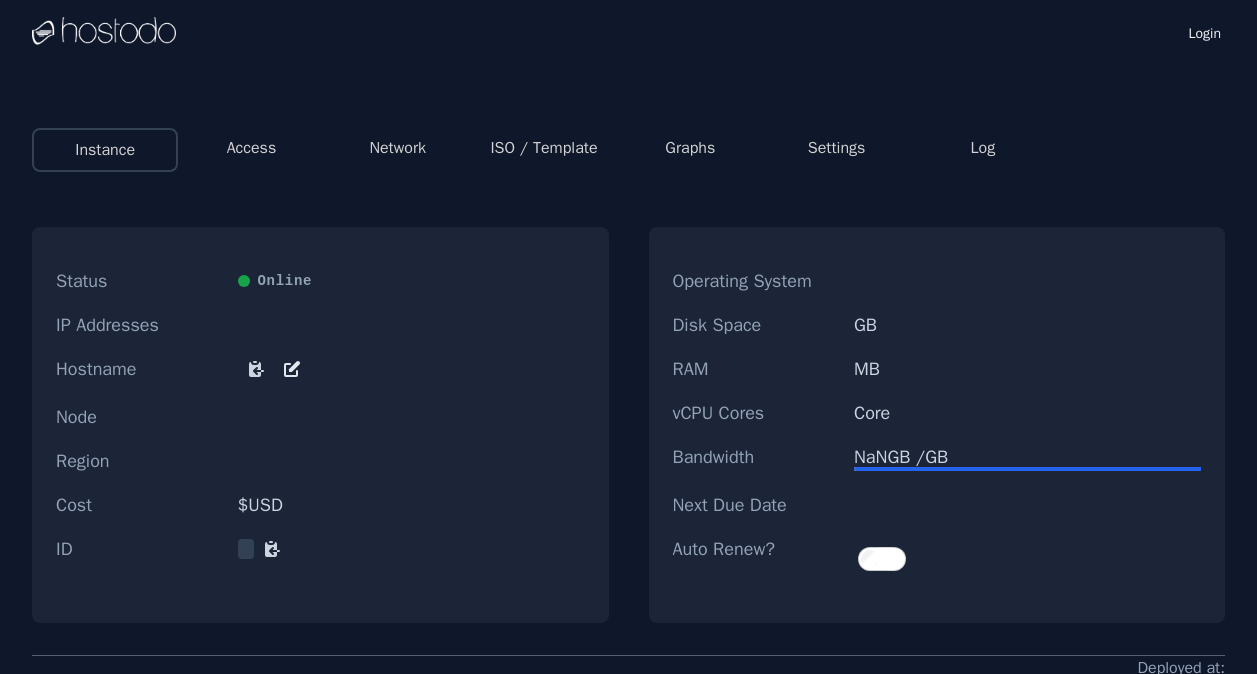 scroll, scrollTop: 0, scrollLeft: 0, axis: both 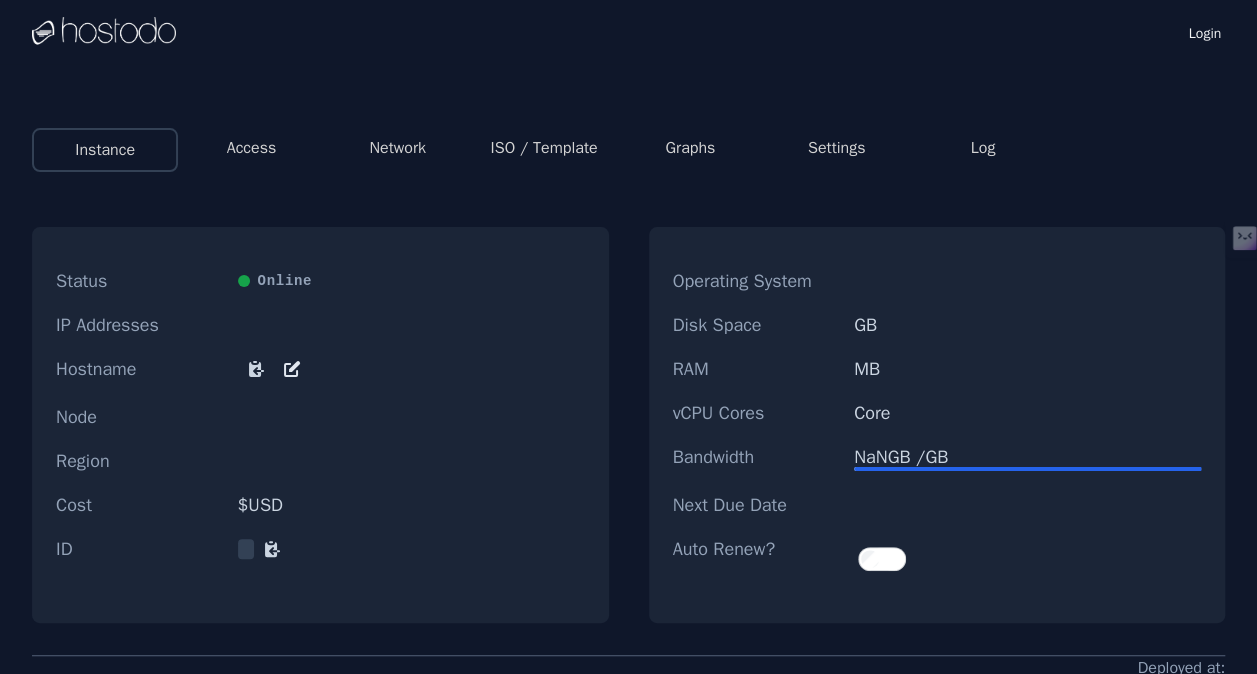 click on "IP Addresses" at bounding box center [320, 325] 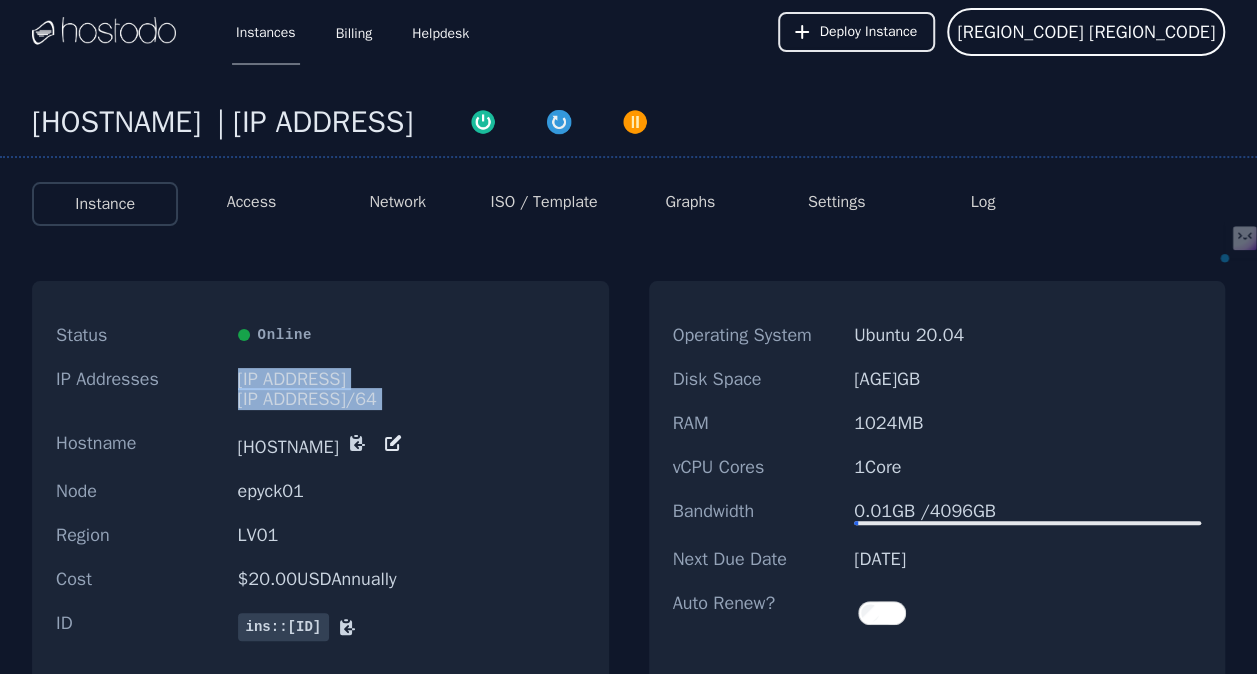 click on "[IP_ADDRESS]" at bounding box center (411, 379) 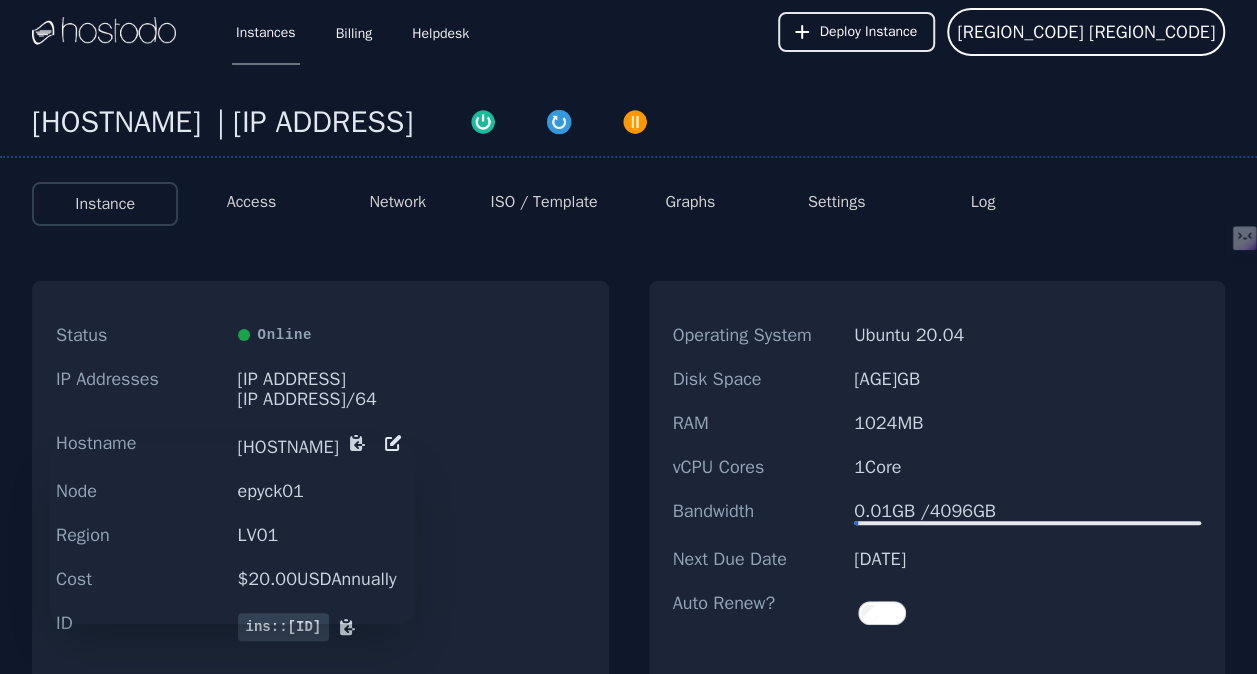 click at bounding box center (559, 122) 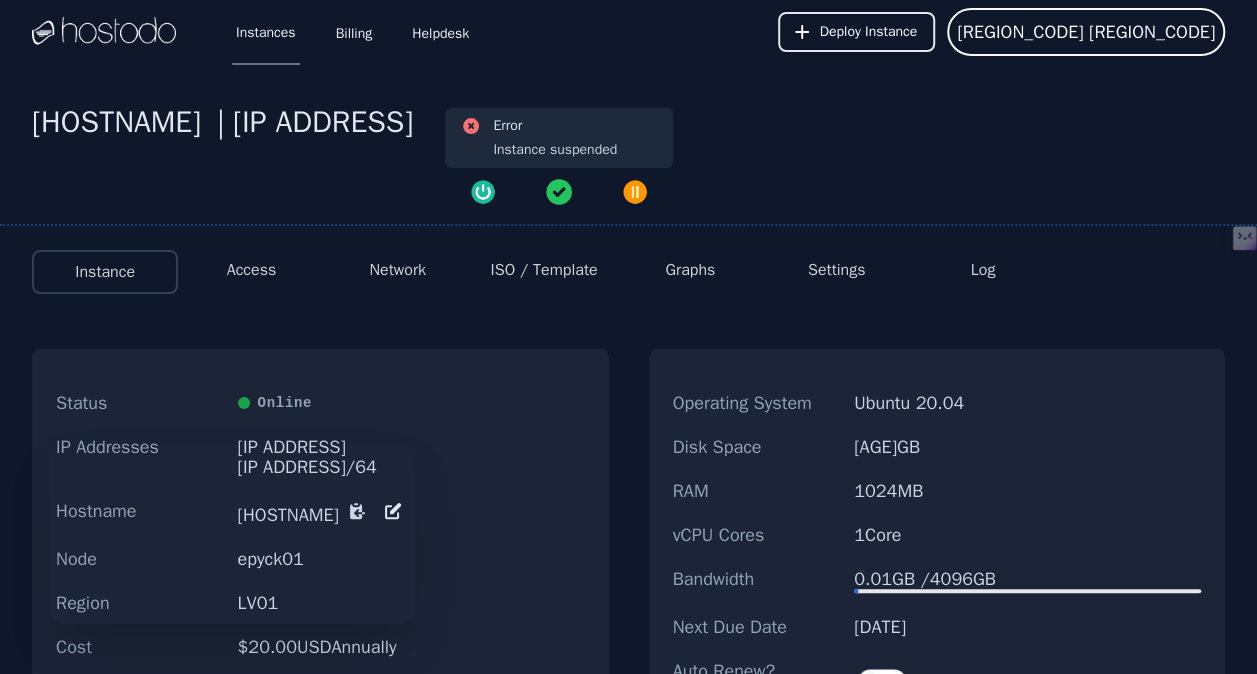 click on "Billing" at bounding box center (354, 32) 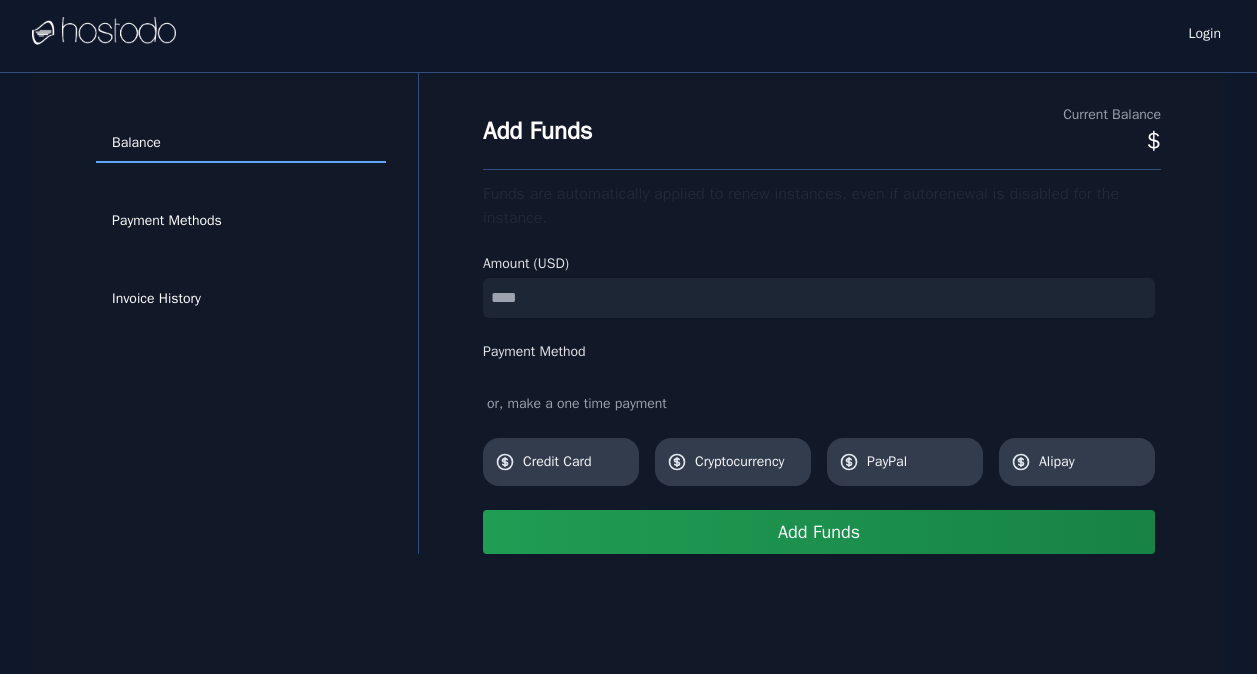 scroll, scrollTop: 0, scrollLeft: 0, axis: both 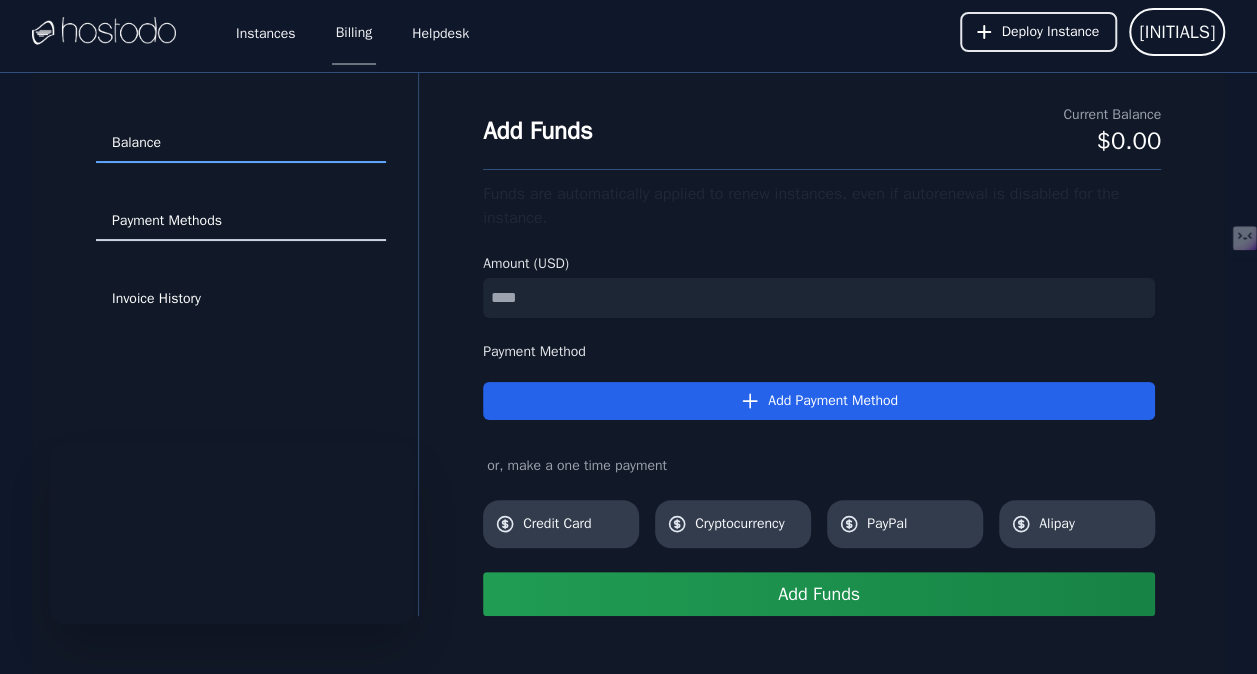 click on "Payment Methods" at bounding box center [241, 222] 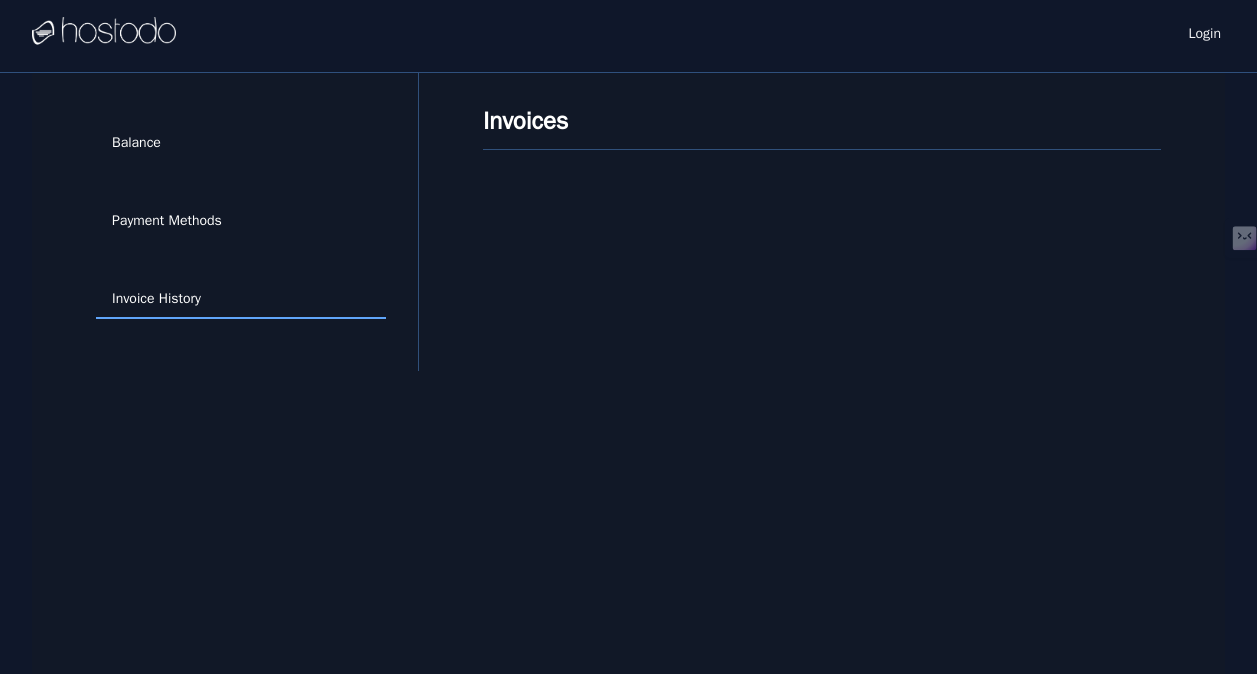 scroll, scrollTop: 0, scrollLeft: 0, axis: both 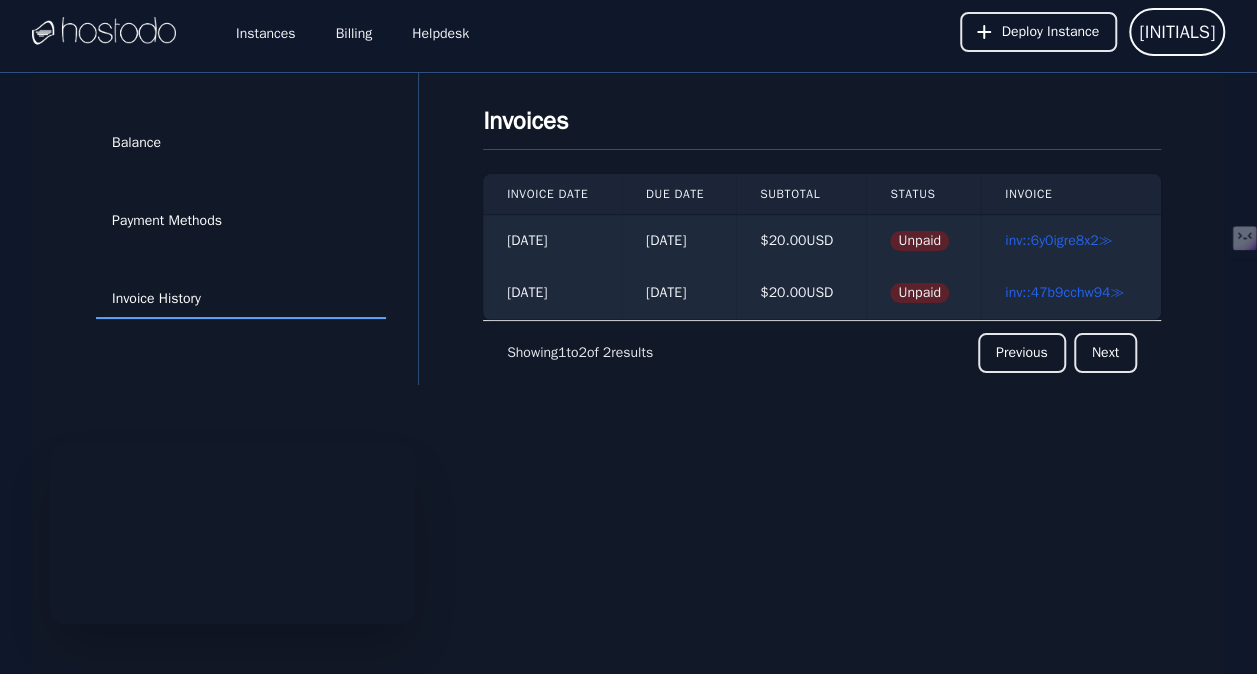 click on "inv::6y0igre8x2 ≫" at bounding box center [1058, 240] 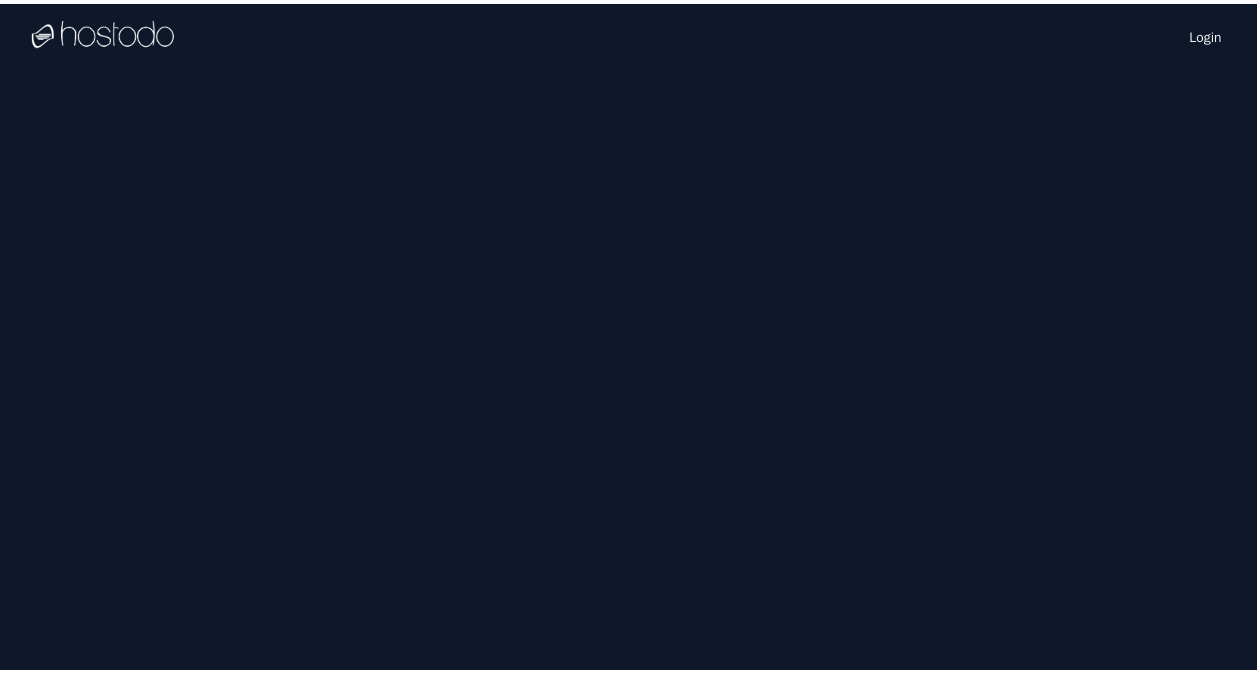 scroll, scrollTop: 0, scrollLeft: 0, axis: both 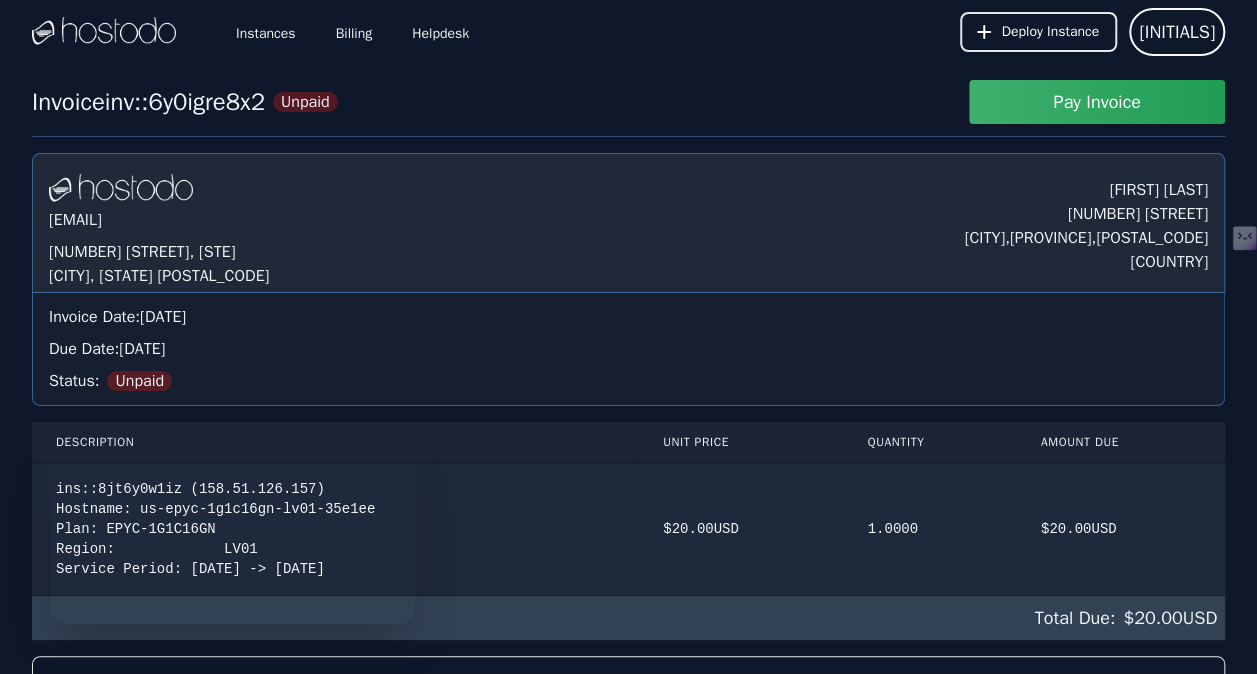 click on "Pay Invoice" at bounding box center [1097, 102] 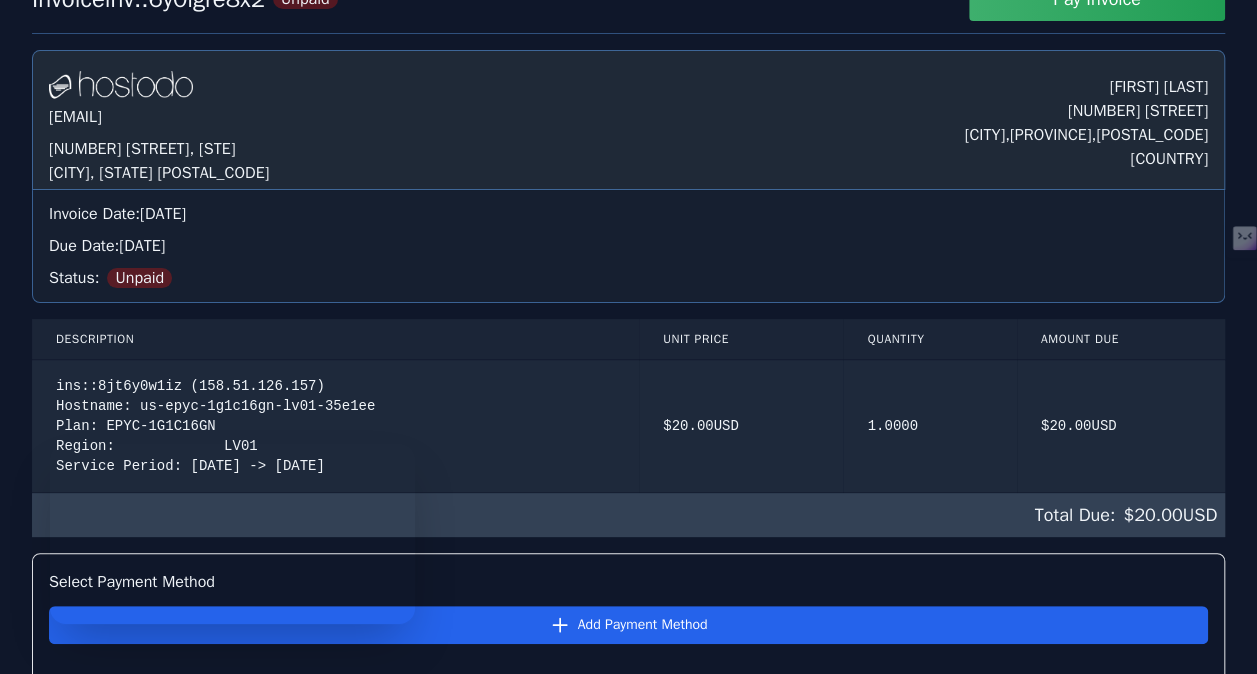 click on "Invoice  inv::6y0igre8x2 Unpaid Pay Invoice Hostodo.com contact@hostodo.com 30 N Gould St, Ste N Sheridan, WY 82801 Yu   Huan No.4 Tairan Road   Shenzhen ,  Guangdong ,  518000 CN Invoice Date:  Wednesday, Jul 2, 2025 Due Date:  Wednesday, Jul 16, 2025 Status: Unpaid Description Unit Price Quantity Amount Due ins::8jt6y0w1iz (158.51.126.157)
Hostname: us-epyc-1g1c16gn-lv01-35e1ee
Plan: EPYC-1G1C16GN
Region:             LV01
Service Period: 2025-07-16 -> 2026-07-16 $ 20.00  USD 1.0000 $ 20.00  USD Total Due:  $ 20.00  USD Select Payment Method Add Payment Method or, make a one time payment Credit Card Cryptocurrency PayPal Alipay Pay Invoice Transactions No transactions found." at bounding box center [628, 536] 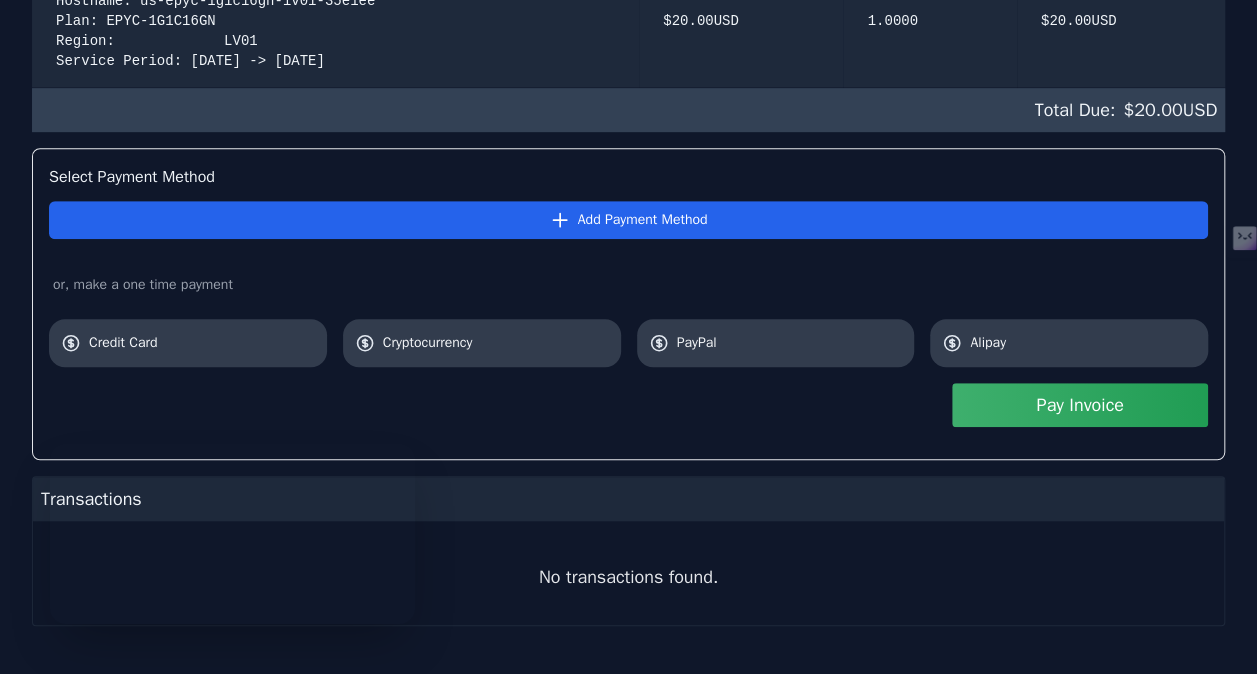scroll, scrollTop: 520, scrollLeft: 0, axis: vertical 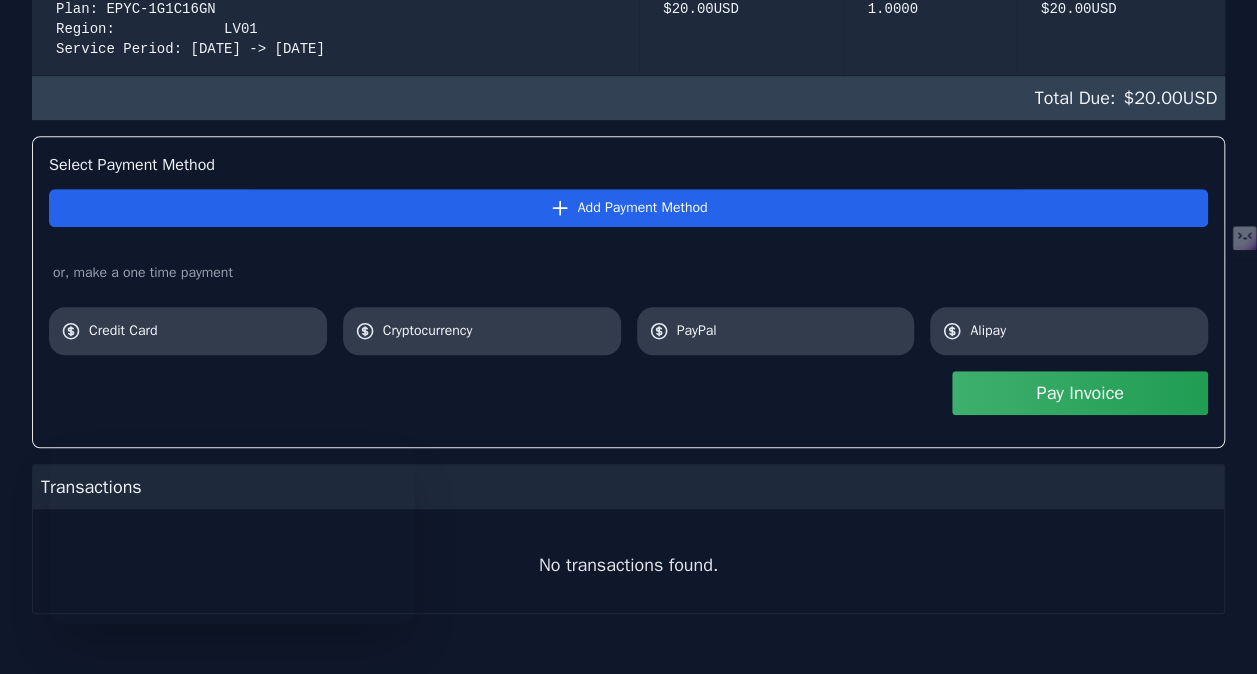 click on "Pay Invoice" at bounding box center (1080, 393) 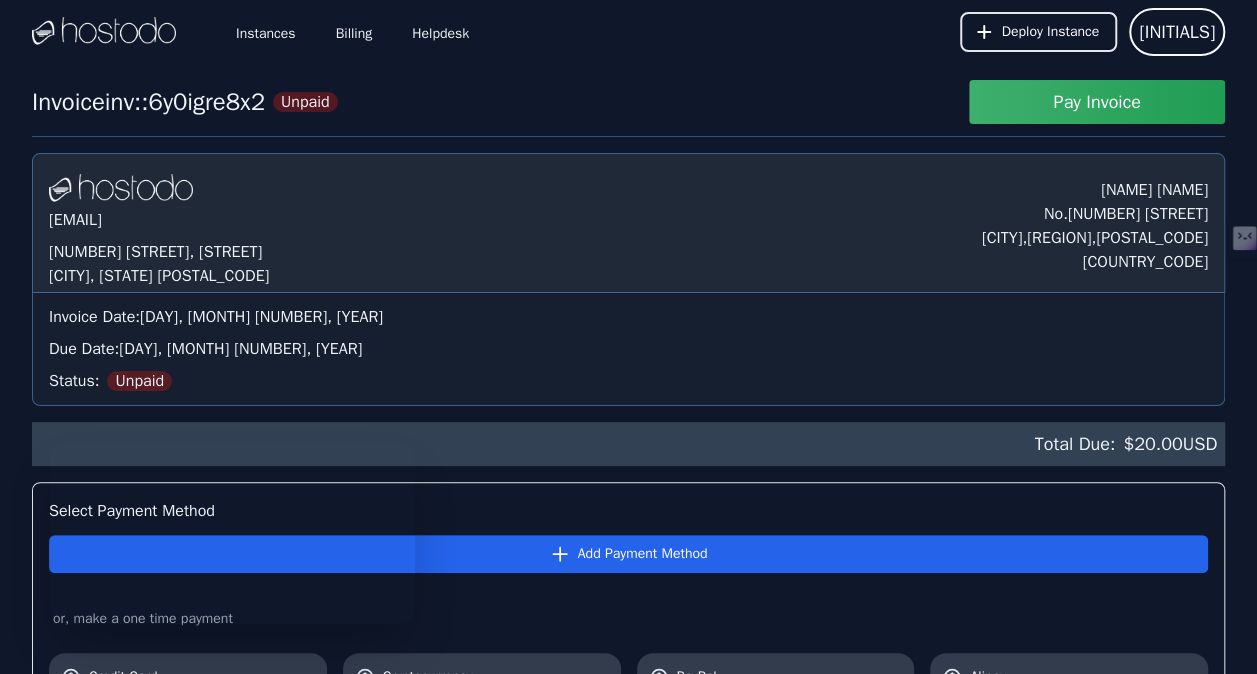 scroll, scrollTop: 346, scrollLeft: 0, axis: vertical 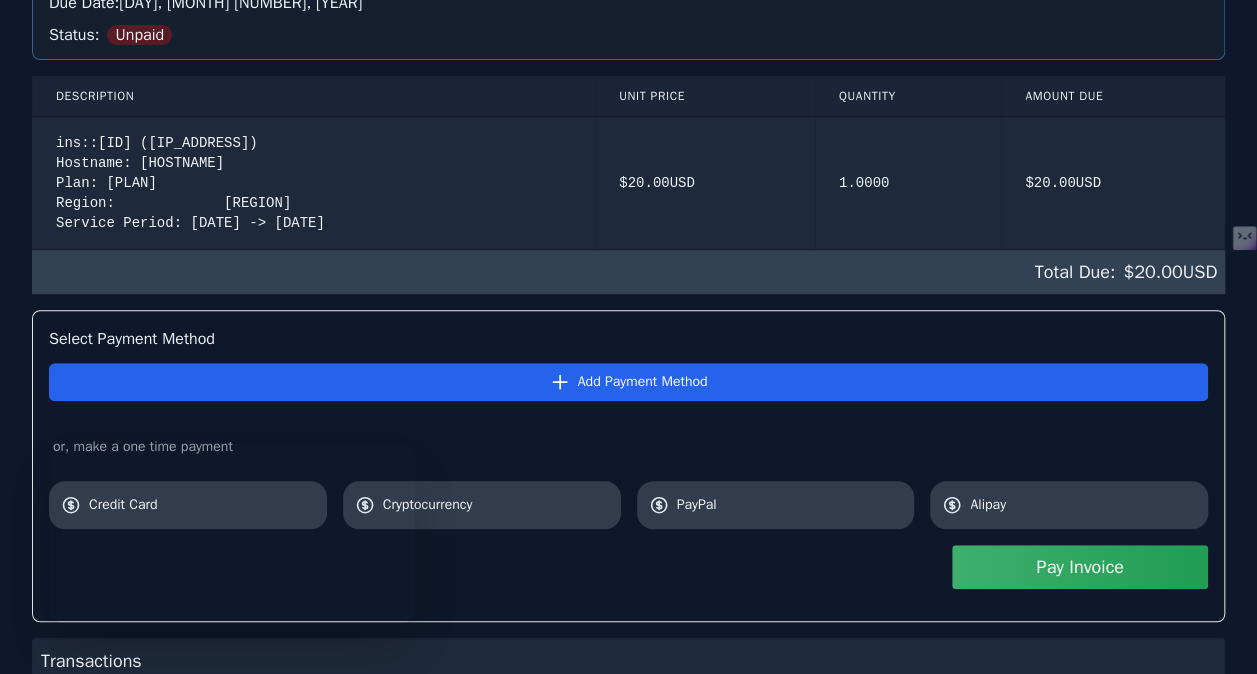 click on "Pay Invoice" at bounding box center [628, 567] 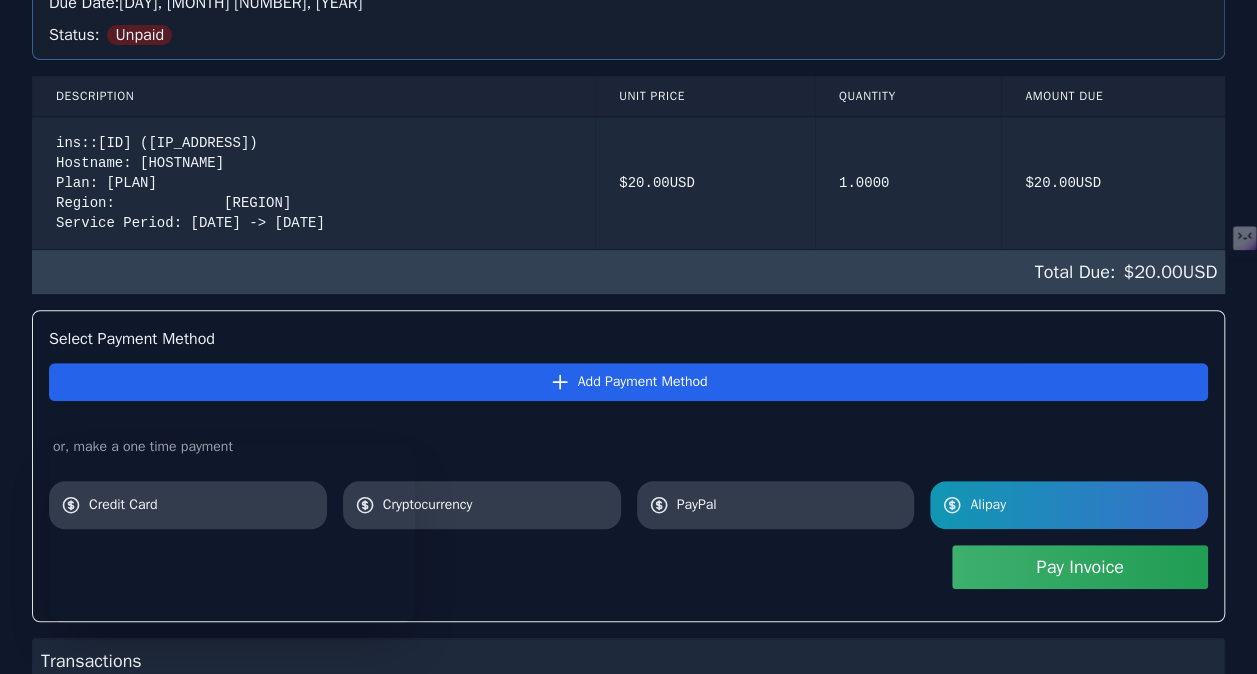 click on "Pay Invoice" at bounding box center (1080, 567) 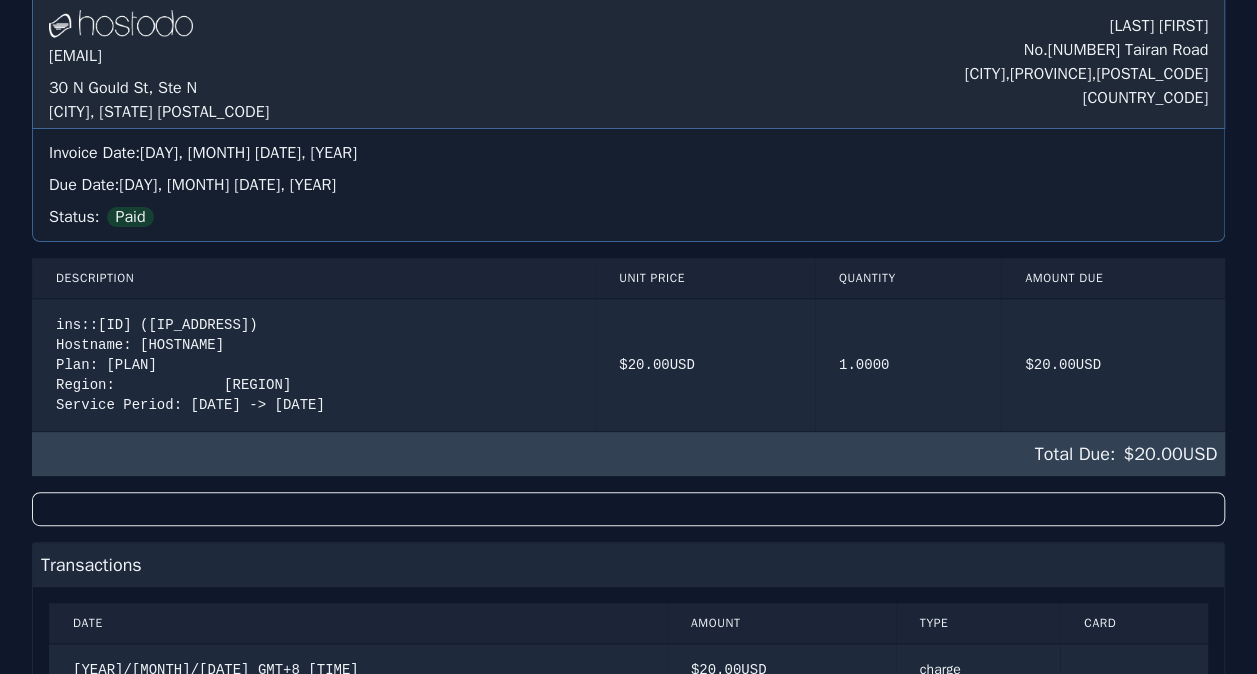 scroll, scrollTop: 0, scrollLeft: 0, axis: both 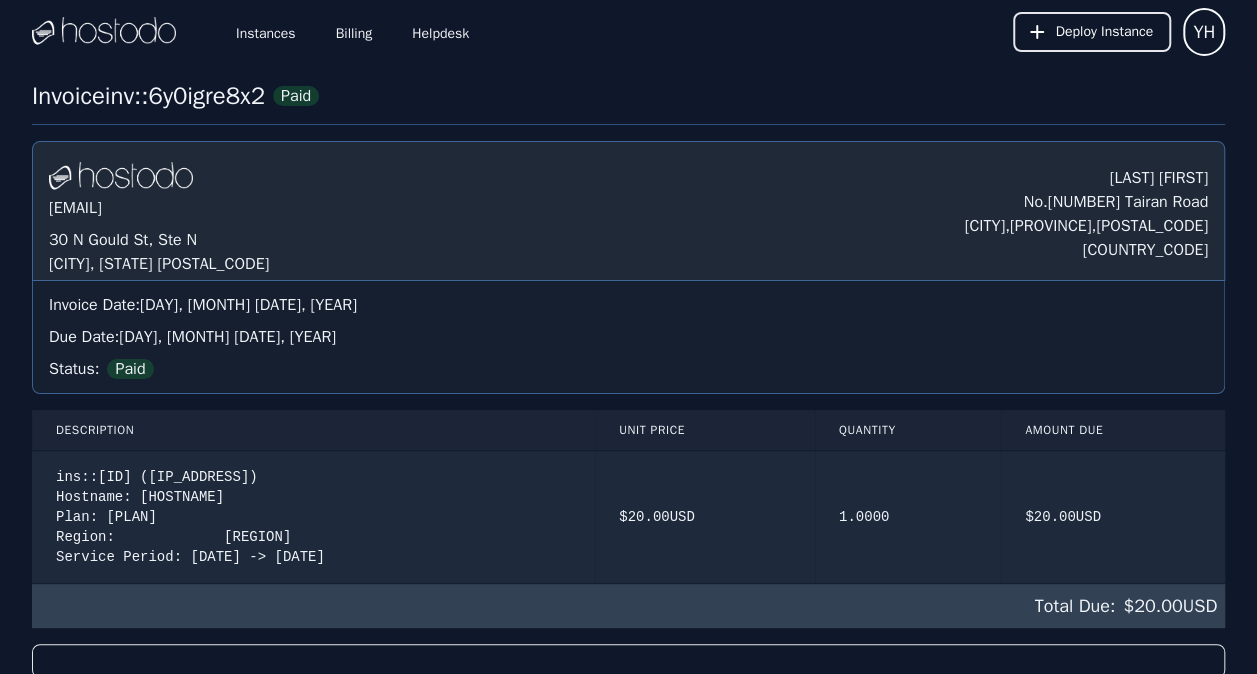 click on "Instances" at bounding box center [266, 32] 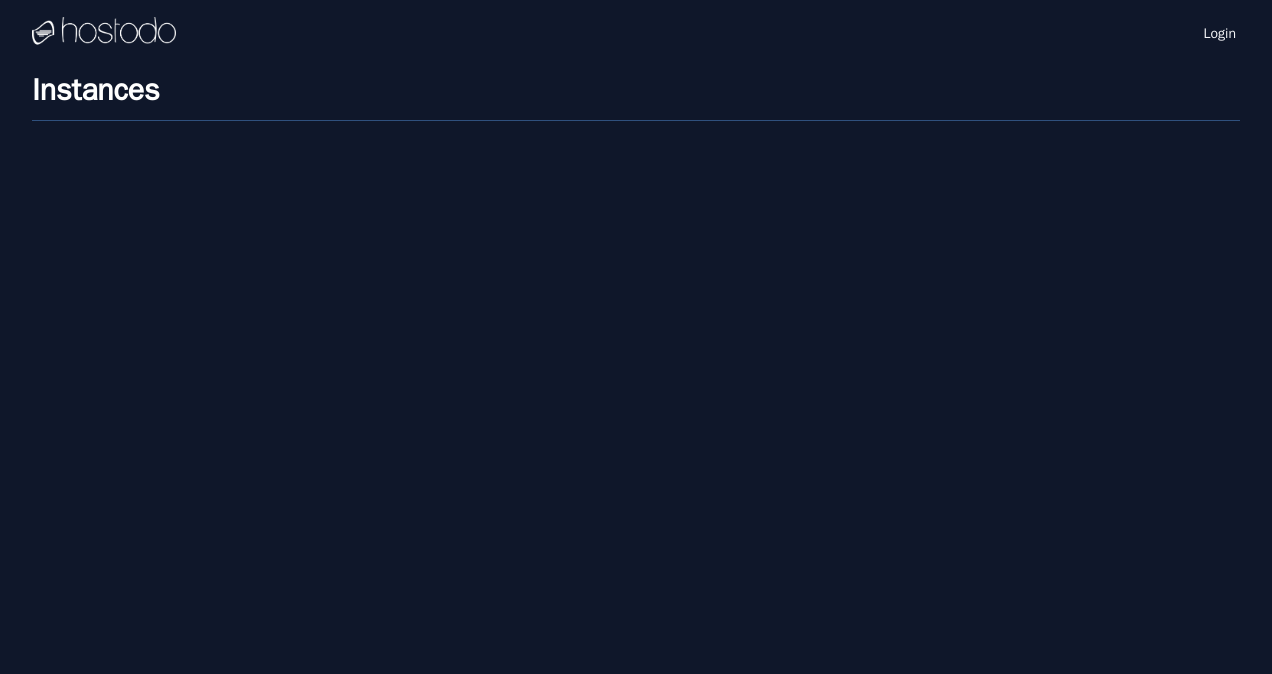 scroll, scrollTop: 0, scrollLeft: 0, axis: both 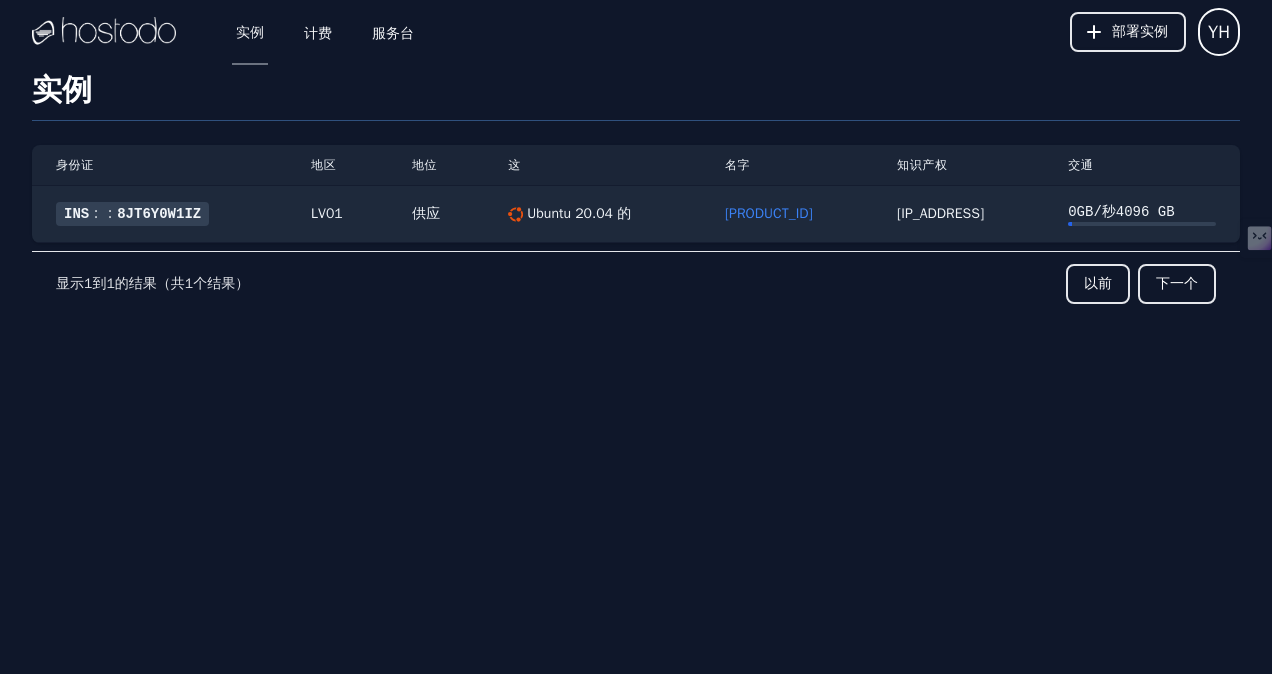 click on "INS：：8JT6Y0W1IZ" at bounding box center [132, 214] 